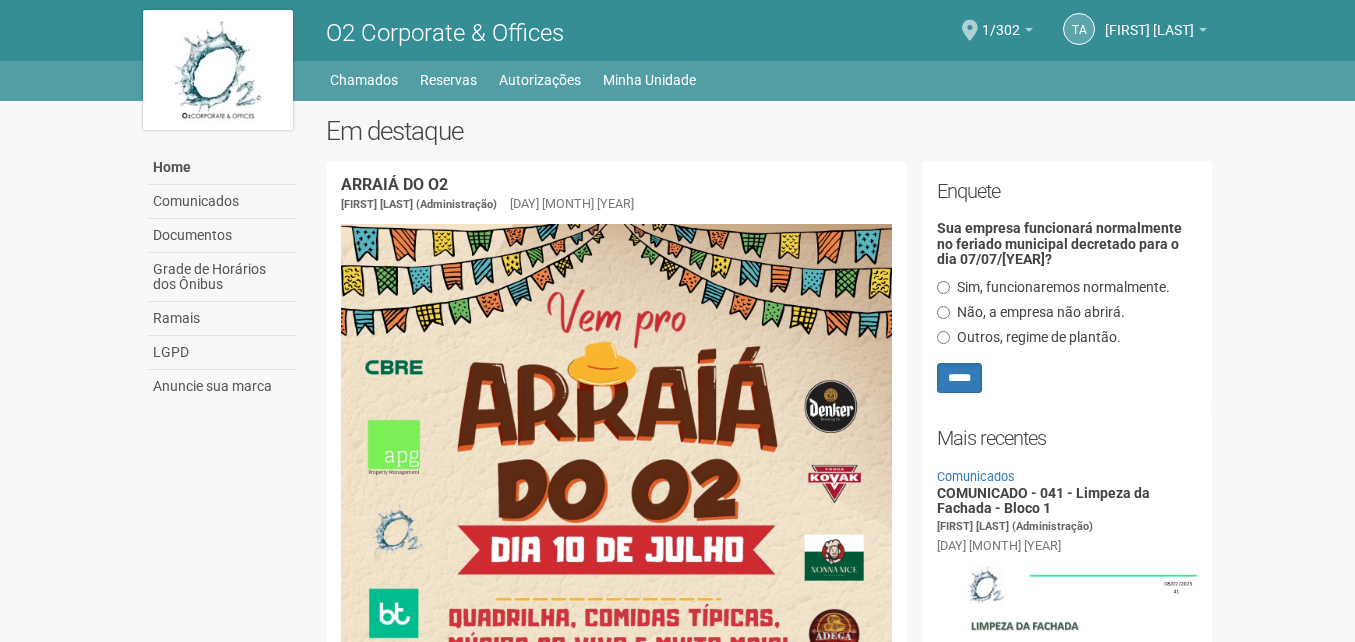 scroll, scrollTop: 0, scrollLeft: 0, axis: both 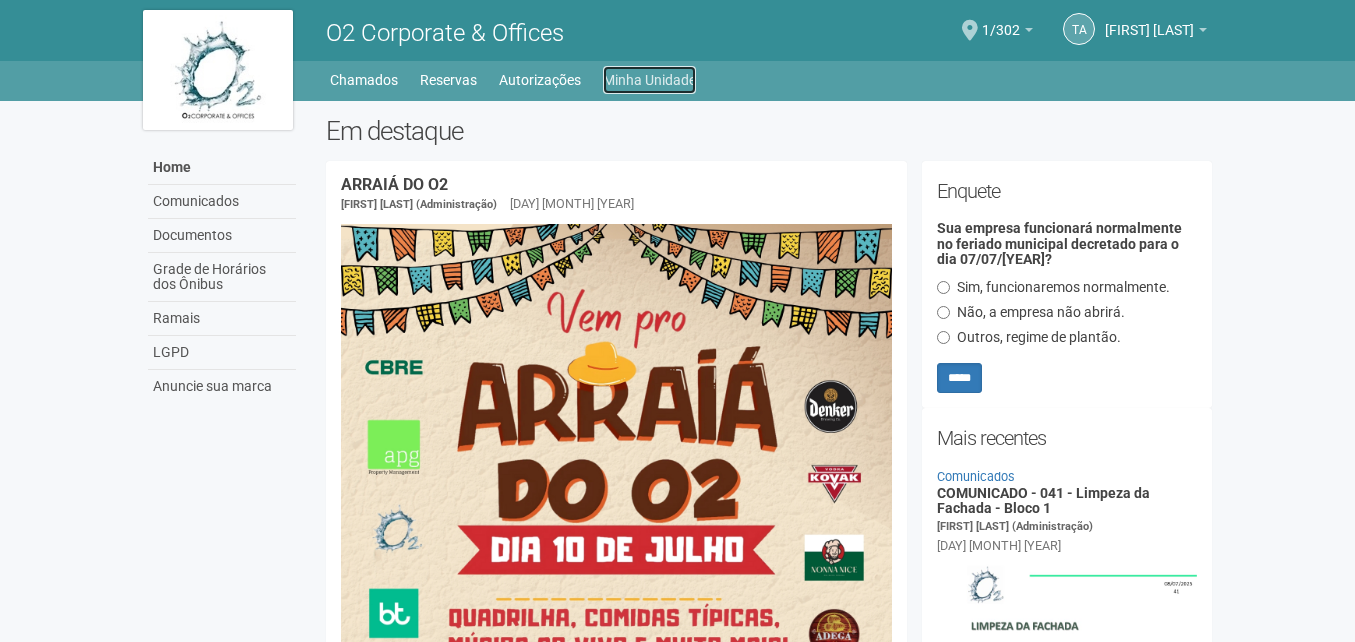 click on "Minha Unidade" at bounding box center (649, 80) 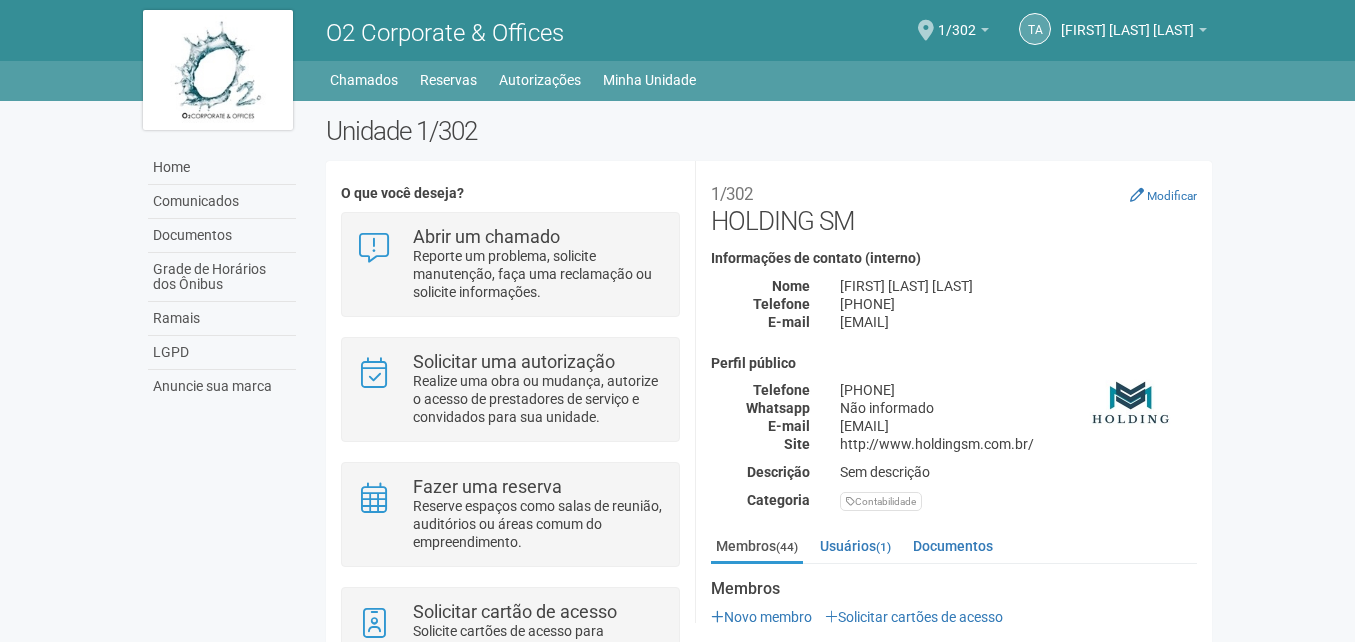 scroll, scrollTop: 0, scrollLeft: 0, axis: both 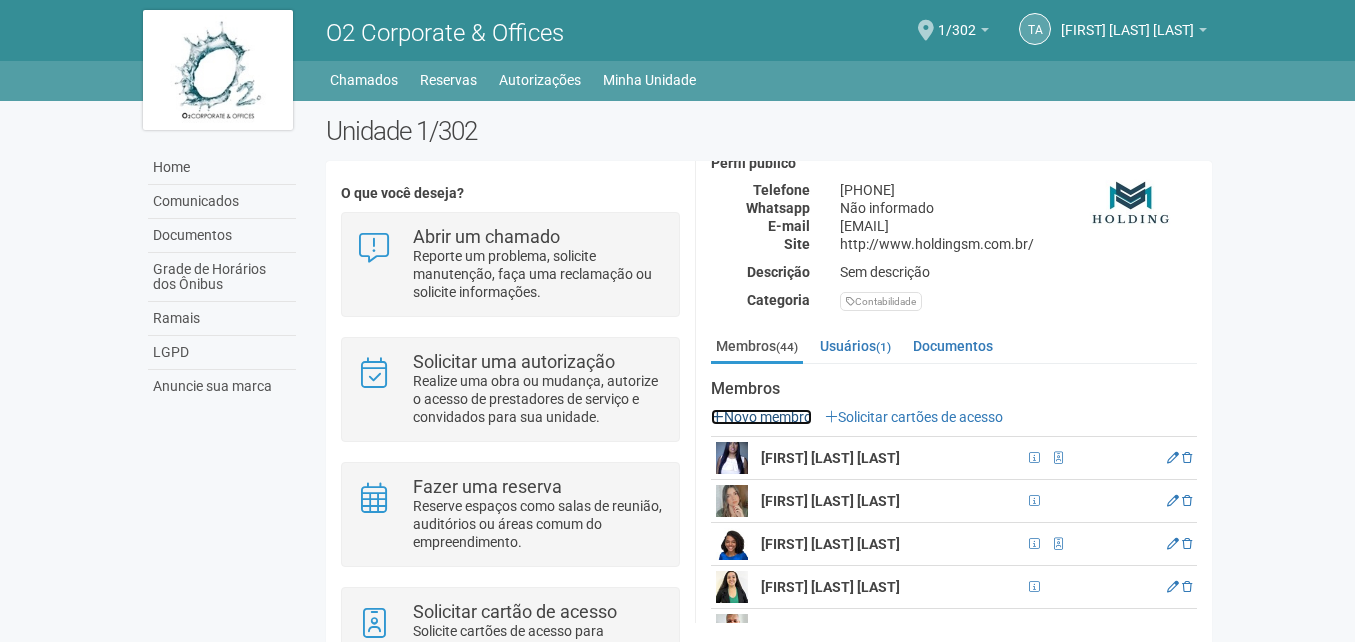 click on "Novo membro" at bounding box center [761, 417] 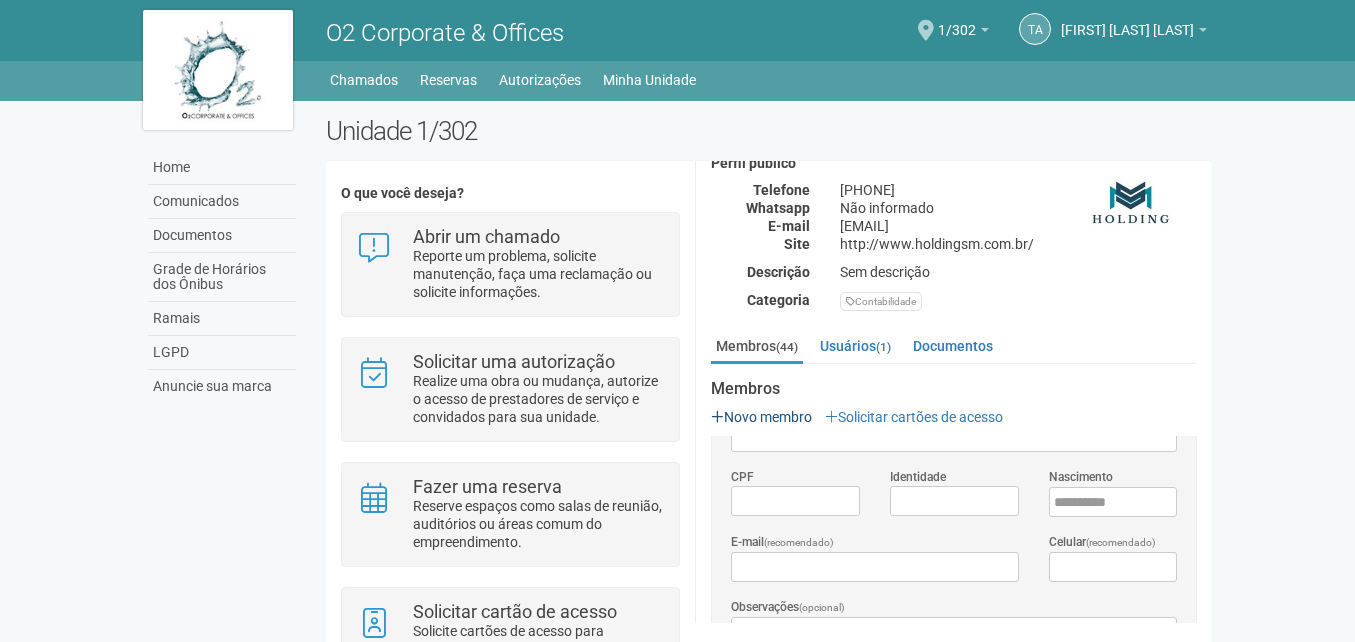 scroll, scrollTop: 0, scrollLeft: 0, axis: both 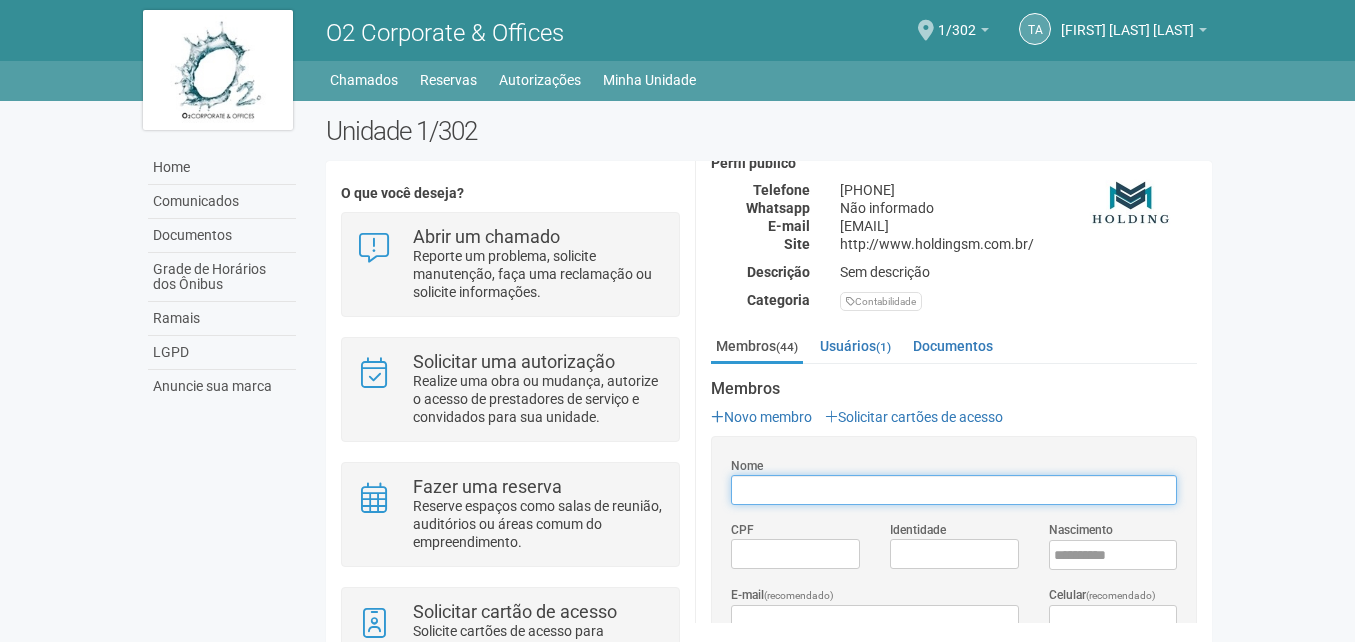 paste on "**********" 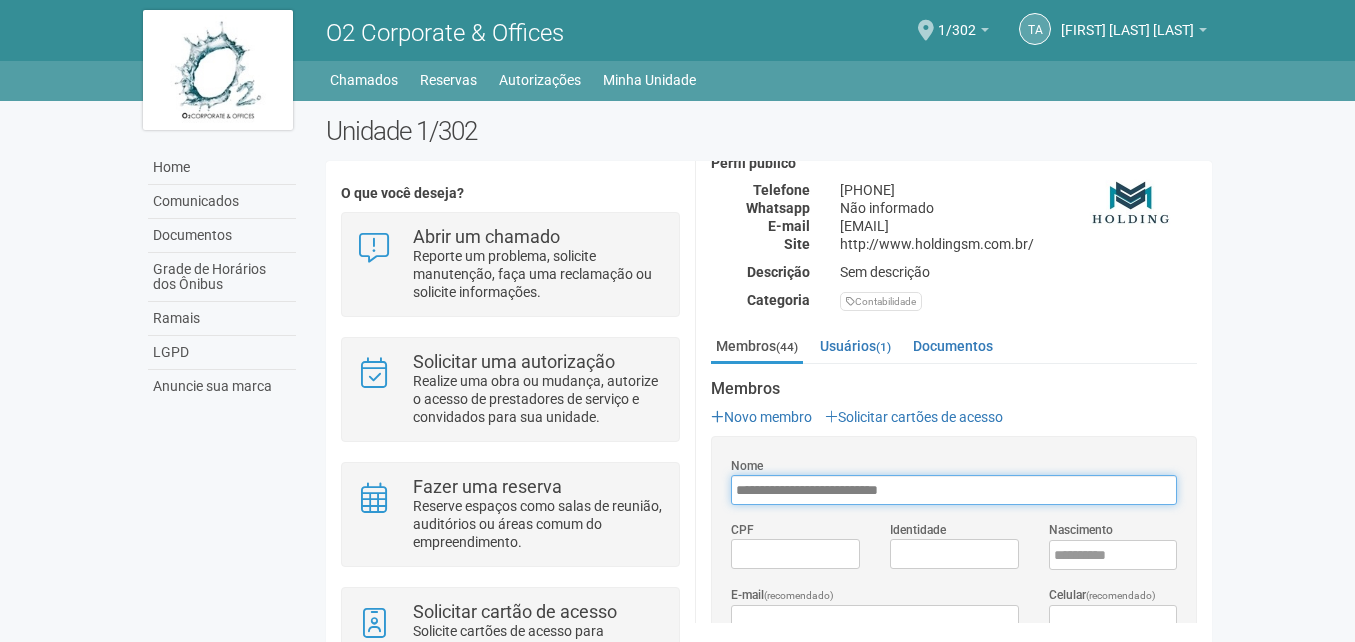 type on "**********" 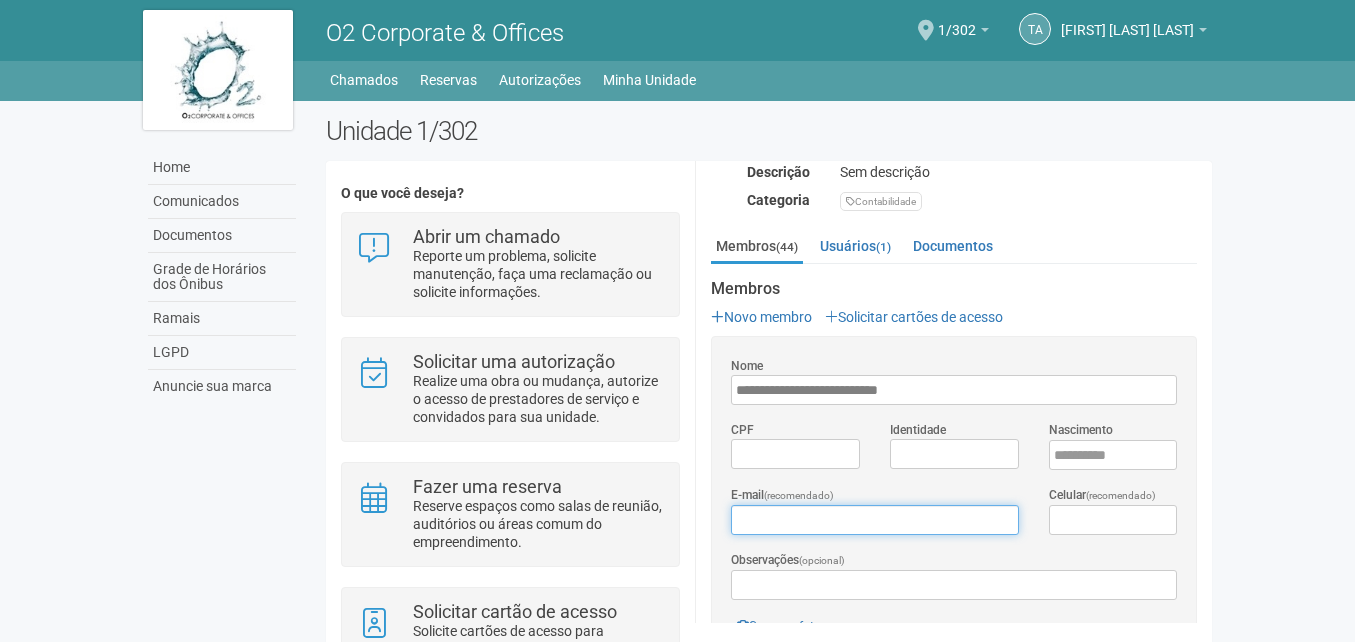 click on "E-mail  (recomendado)" at bounding box center [874, 520] 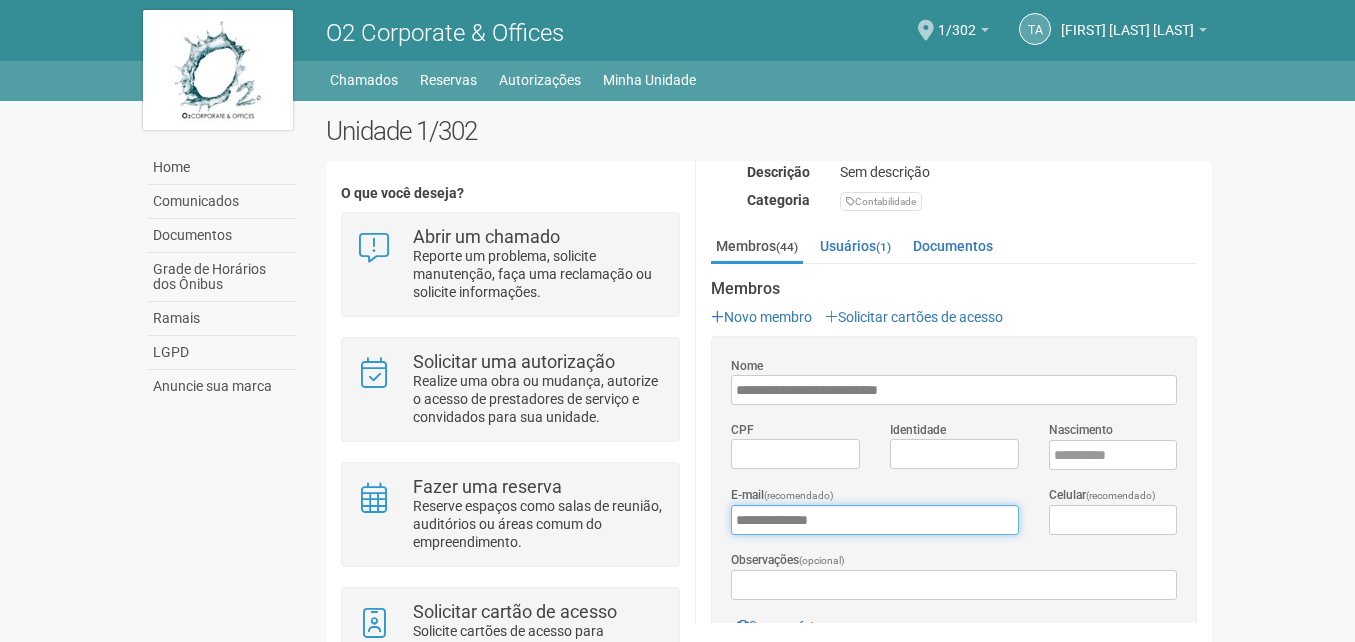 type on "**********" 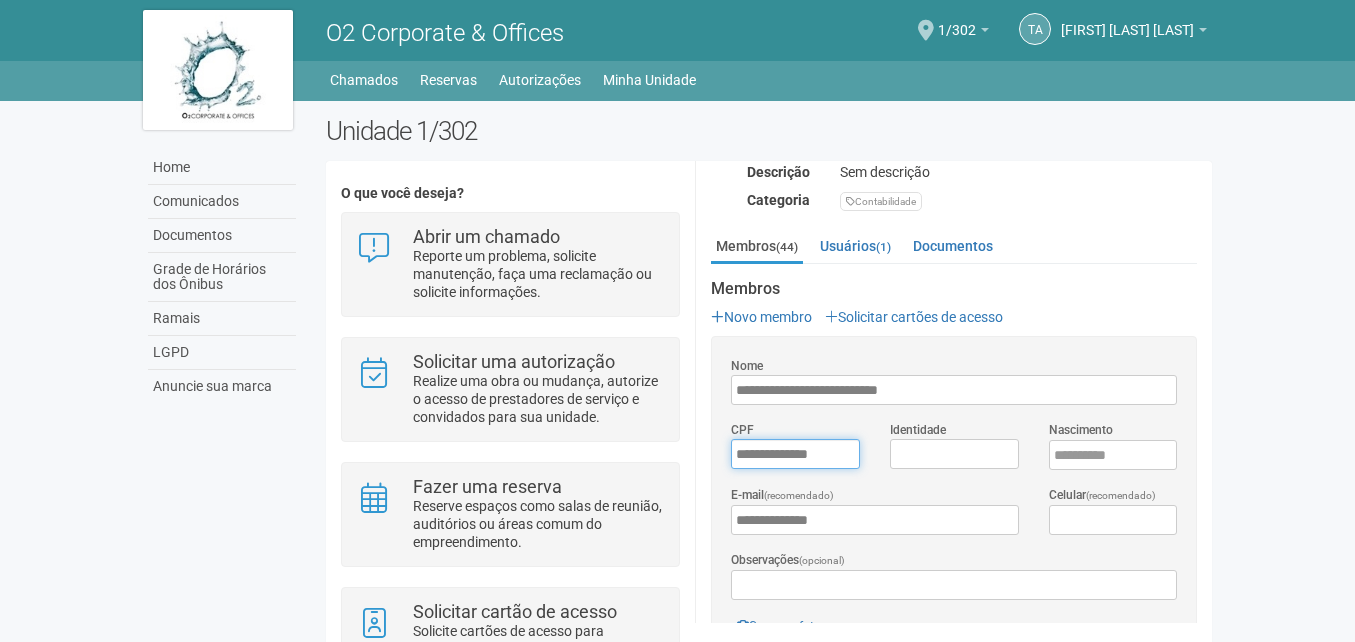click on "*********" at bounding box center [795, 454] 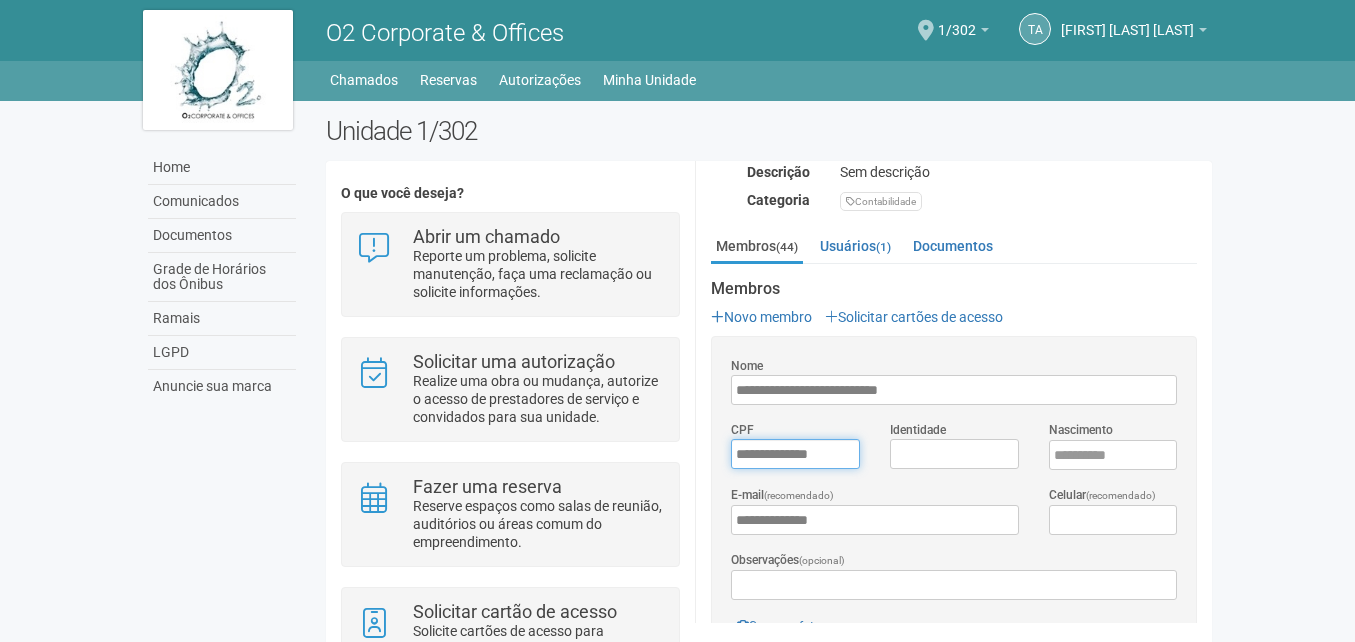 type on "**********" 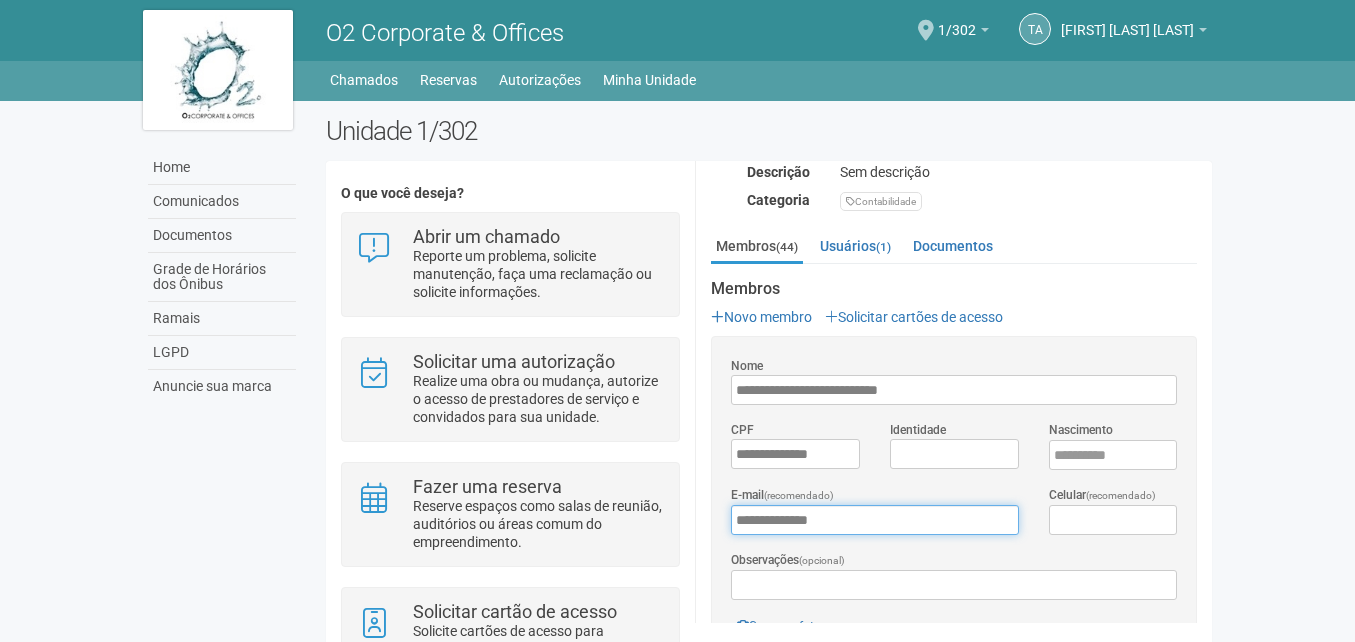 drag, startPoint x: 864, startPoint y: 516, endPoint x: 710, endPoint y: 513, distance: 154.02922 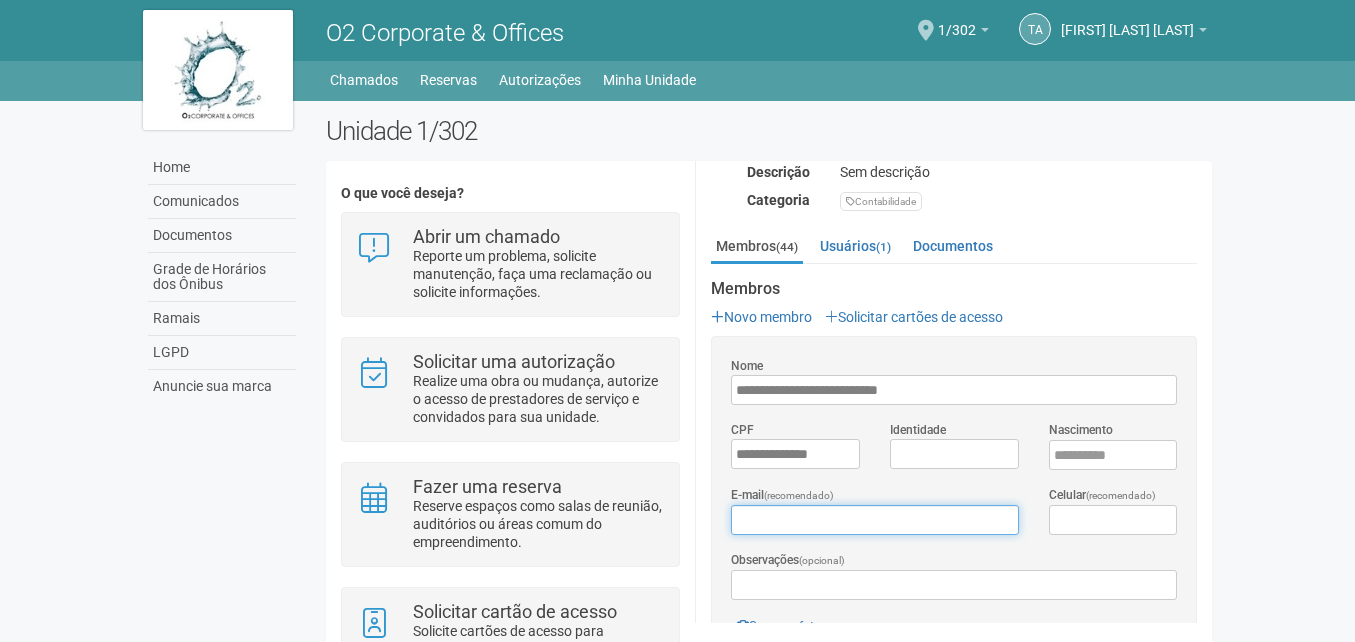 type 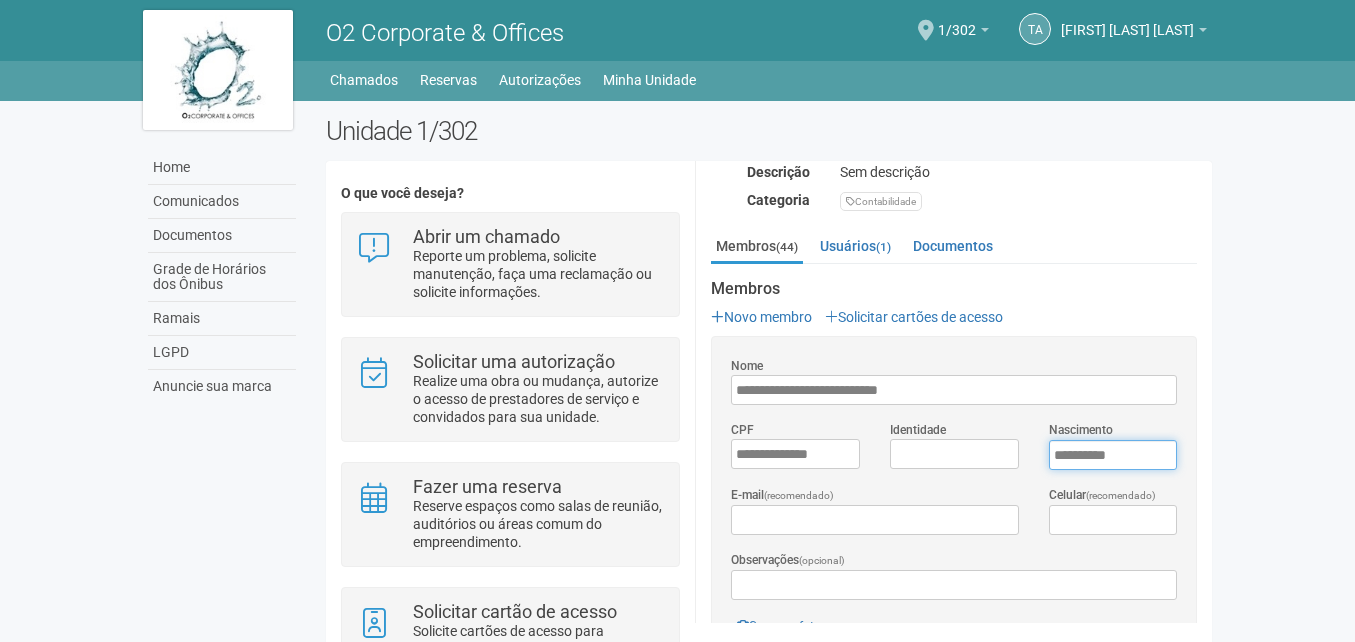 click on "****" at bounding box center (1113, 455) 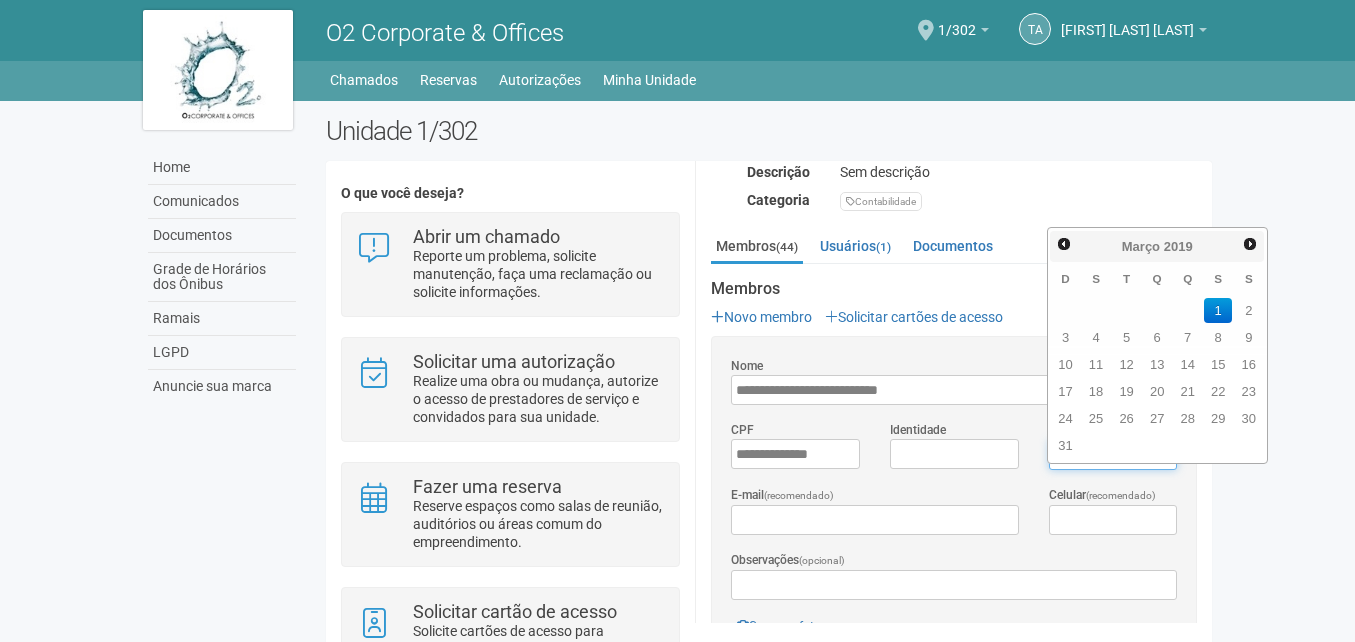 type on "**********" 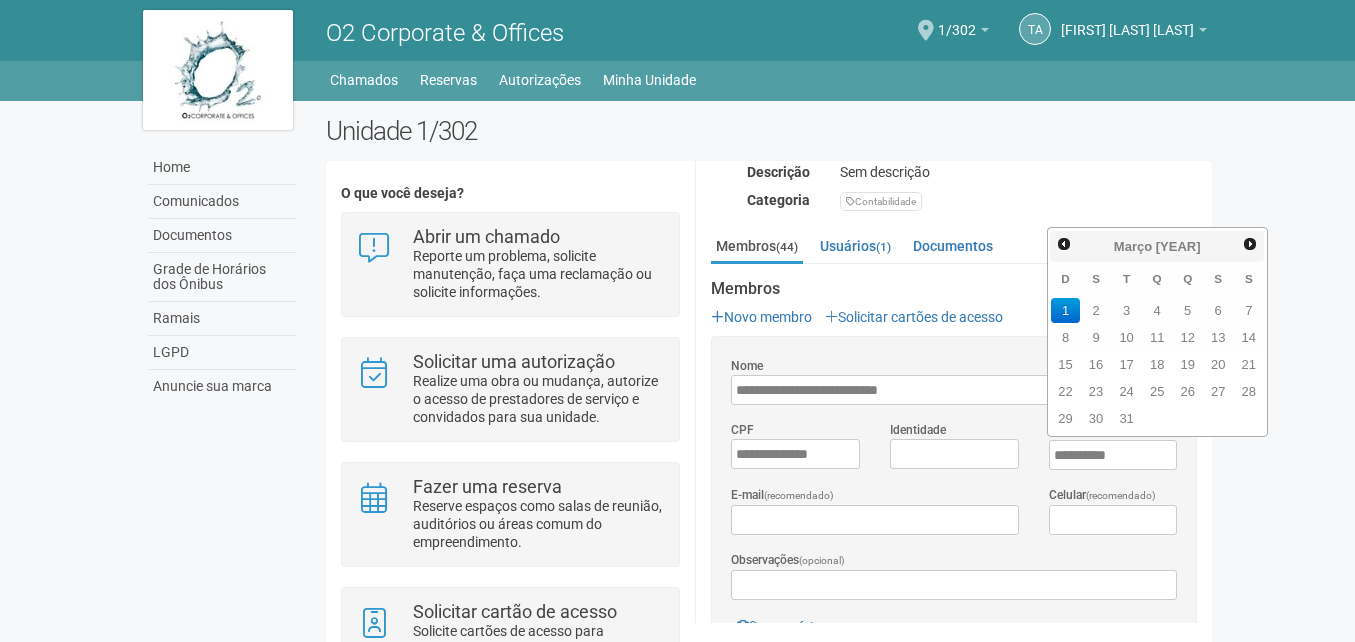 click on "**********" at bounding box center [954, 1427] 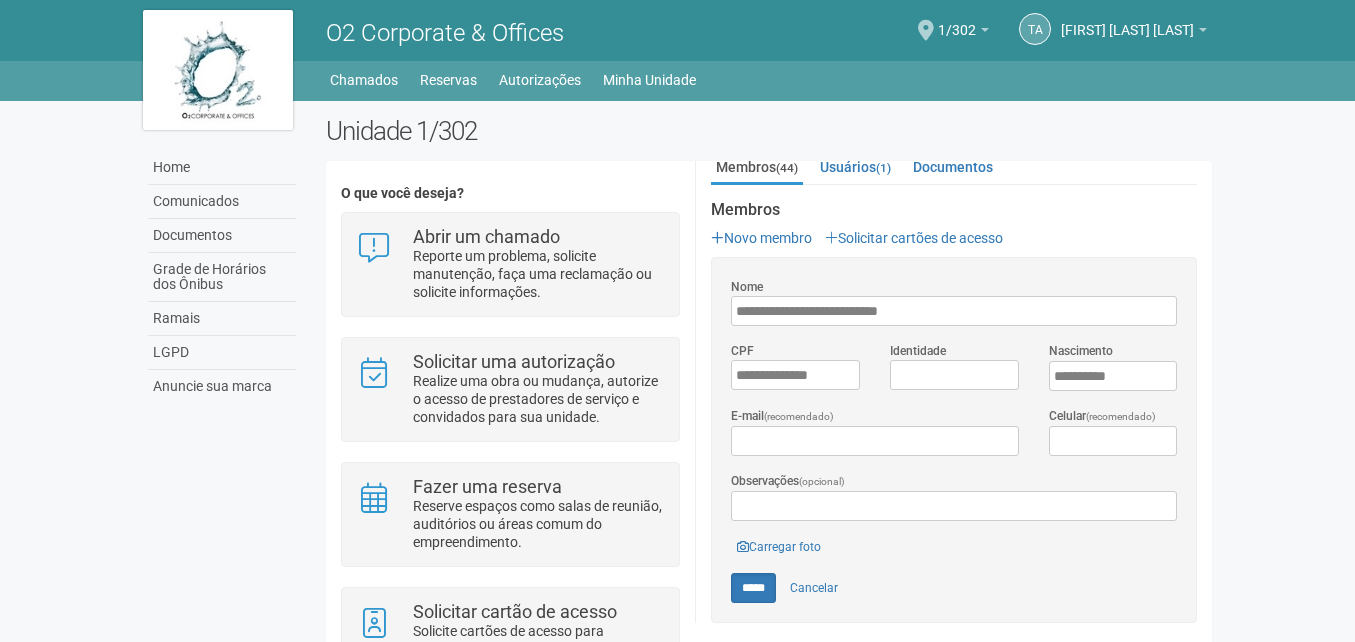 scroll, scrollTop: 500, scrollLeft: 0, axis: vertical 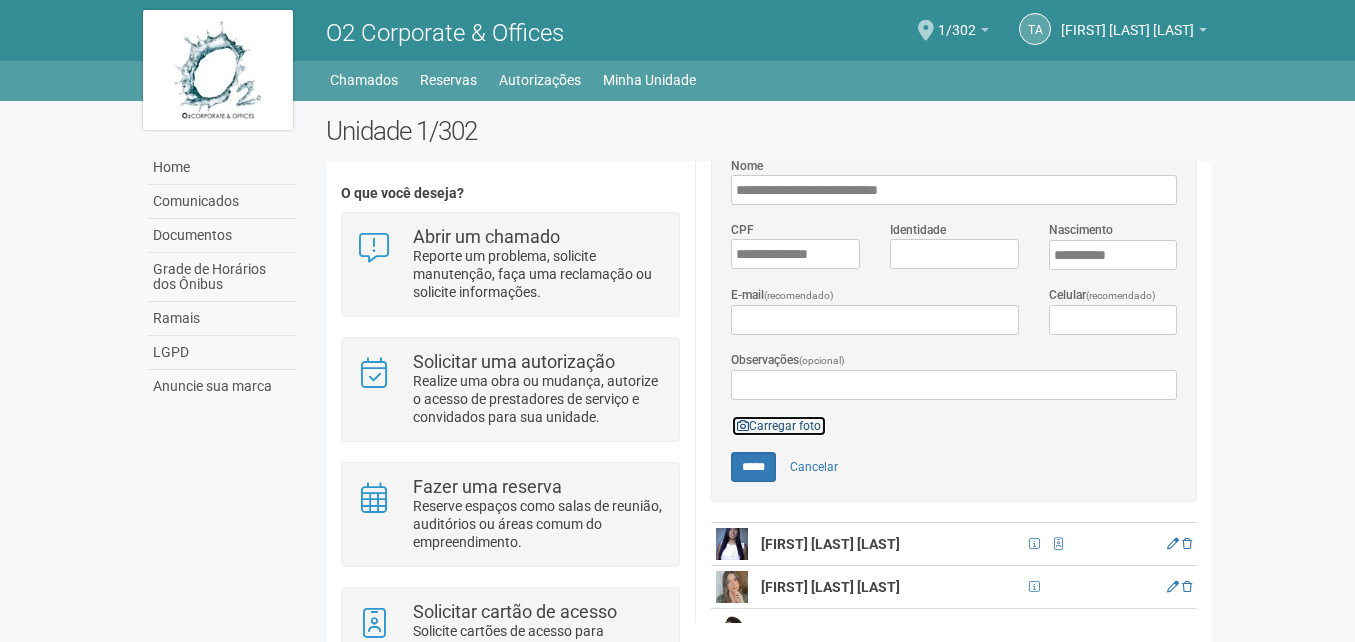 click on "Carregar foto" at bounding box center [779, 426] 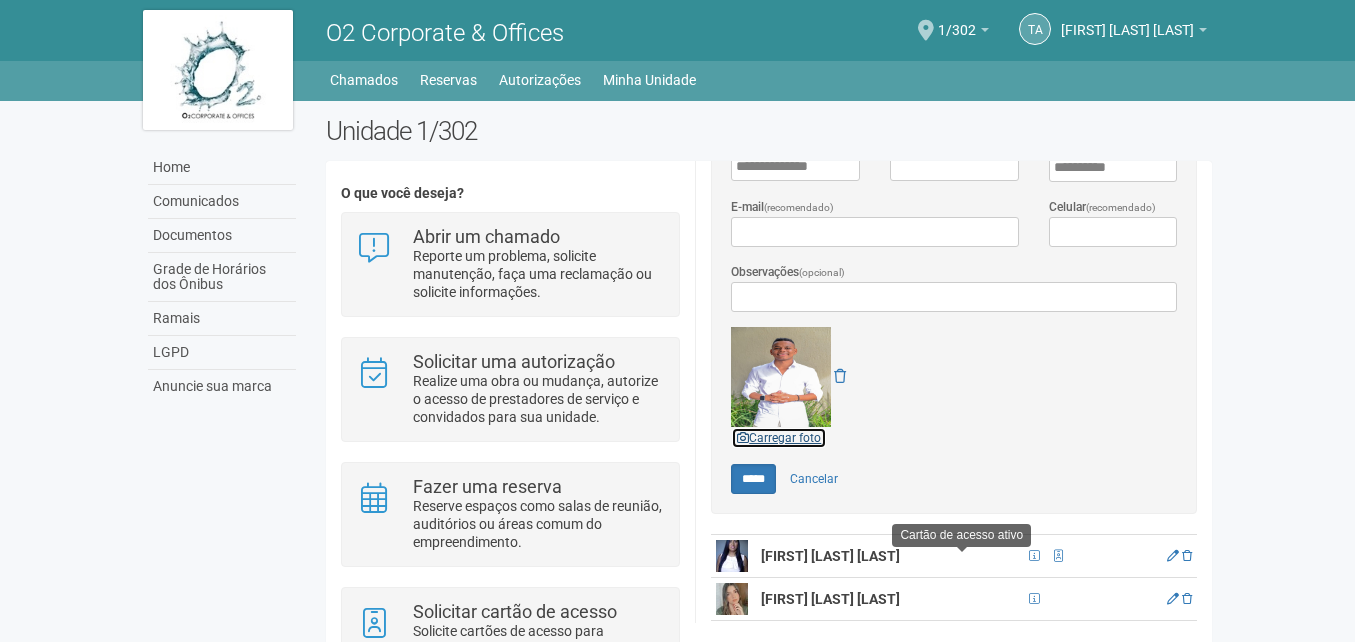 scroll, scrollTop: 700, scrollLeft: 0, axis: vertical 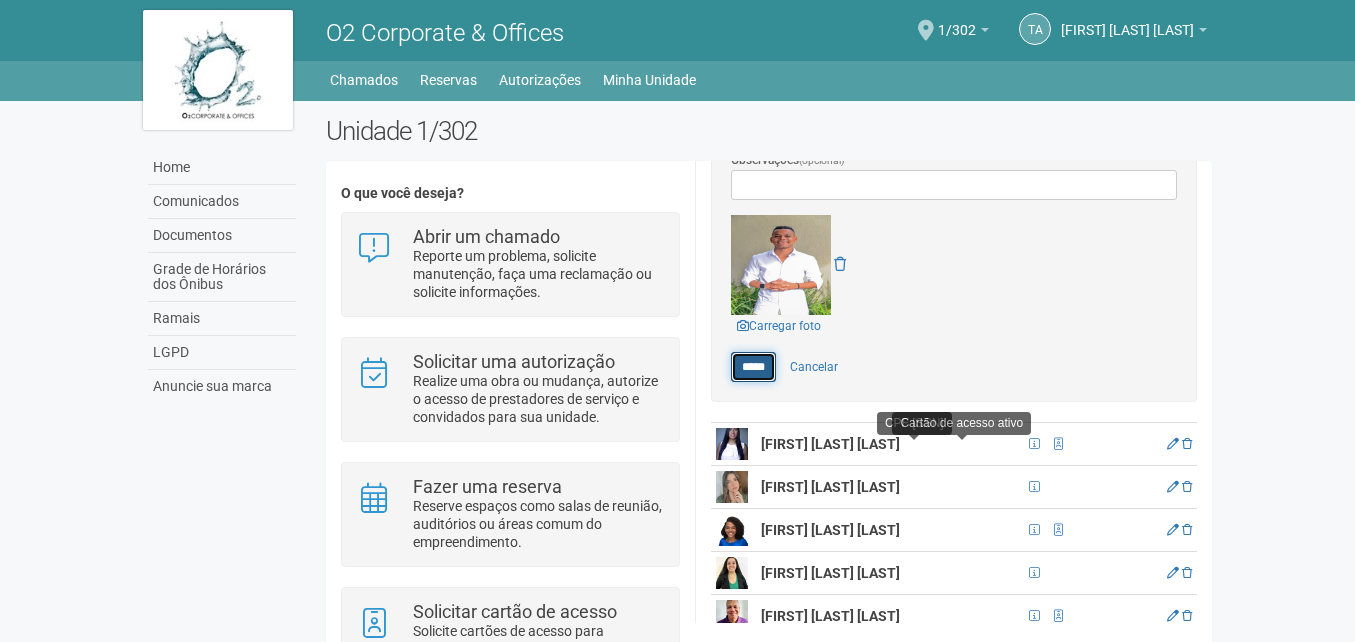click on "*****" at bounding box center (753, 367) 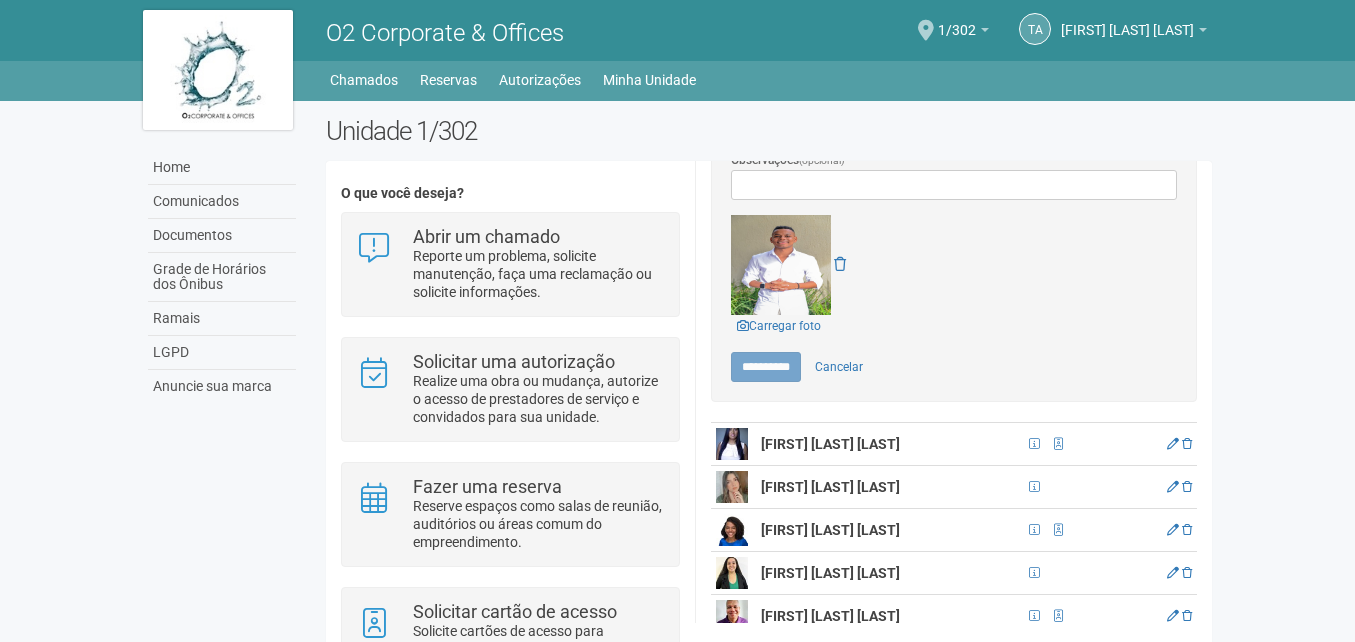 type on "*****" 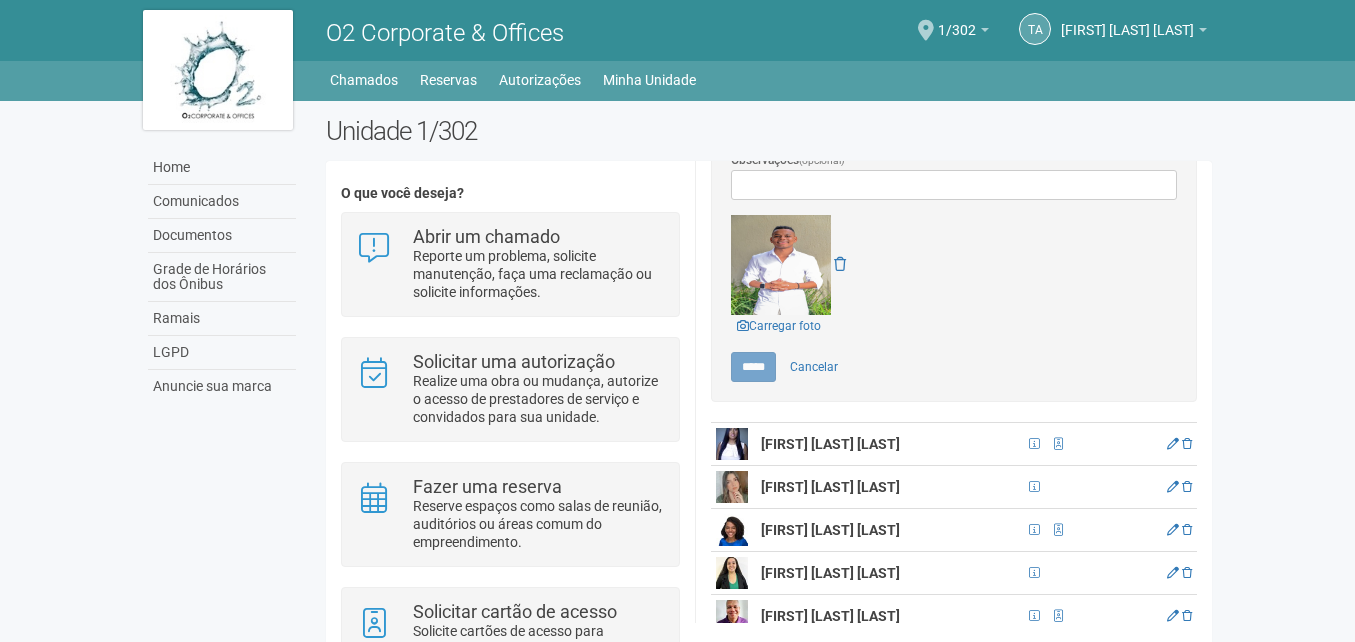 scroll, scrollTop: 0, scrollLeft: 0, axis: both 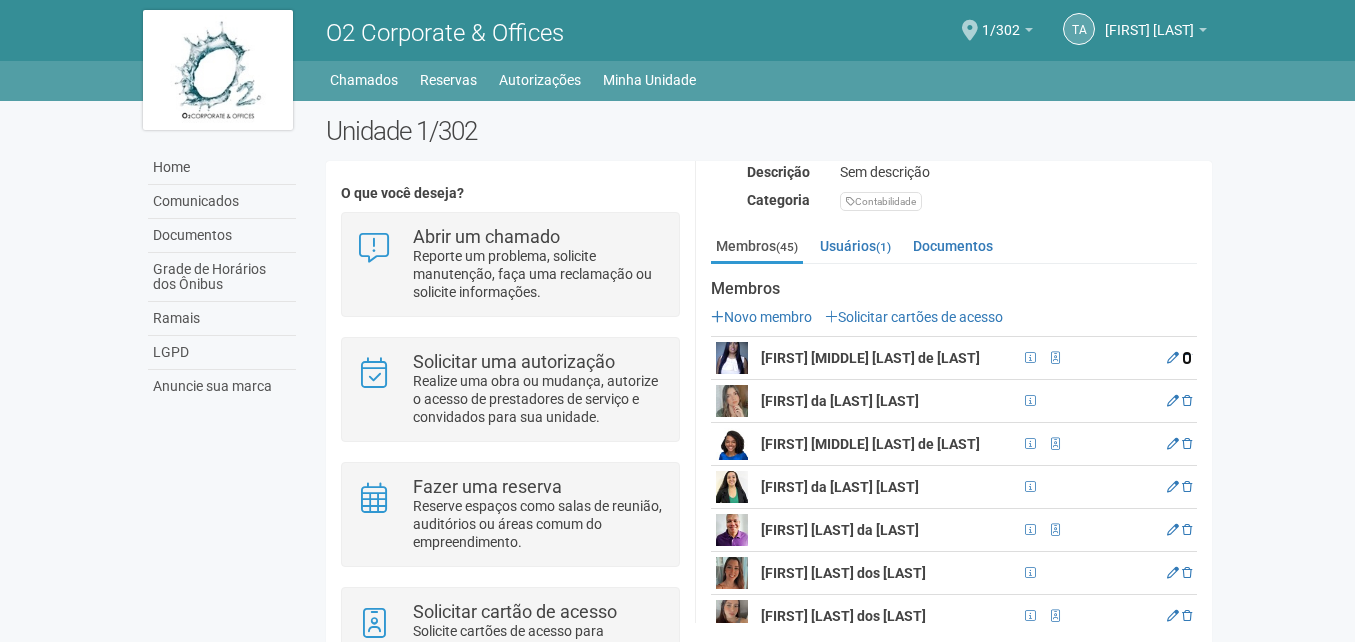 drag, startPoint x: 1186, startPoint y: 370, endPoint x: 752, endPoint y: 85, distance: 519.2119 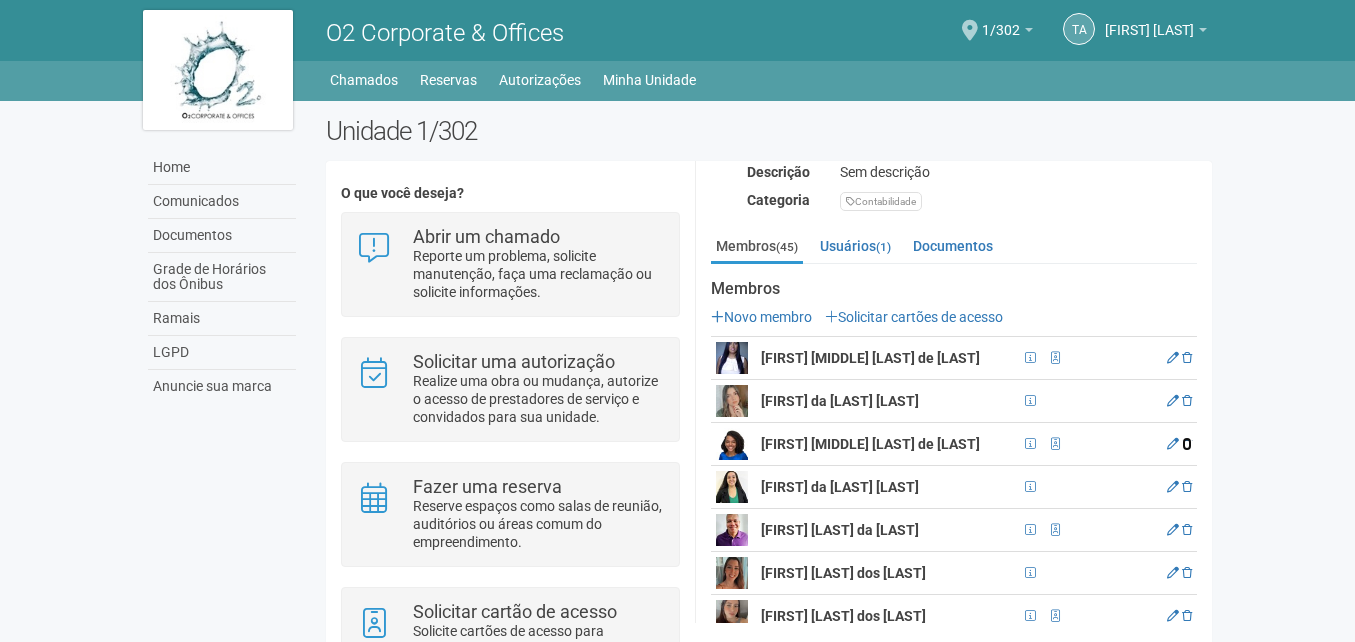 click at bounding box center (1187, 444) 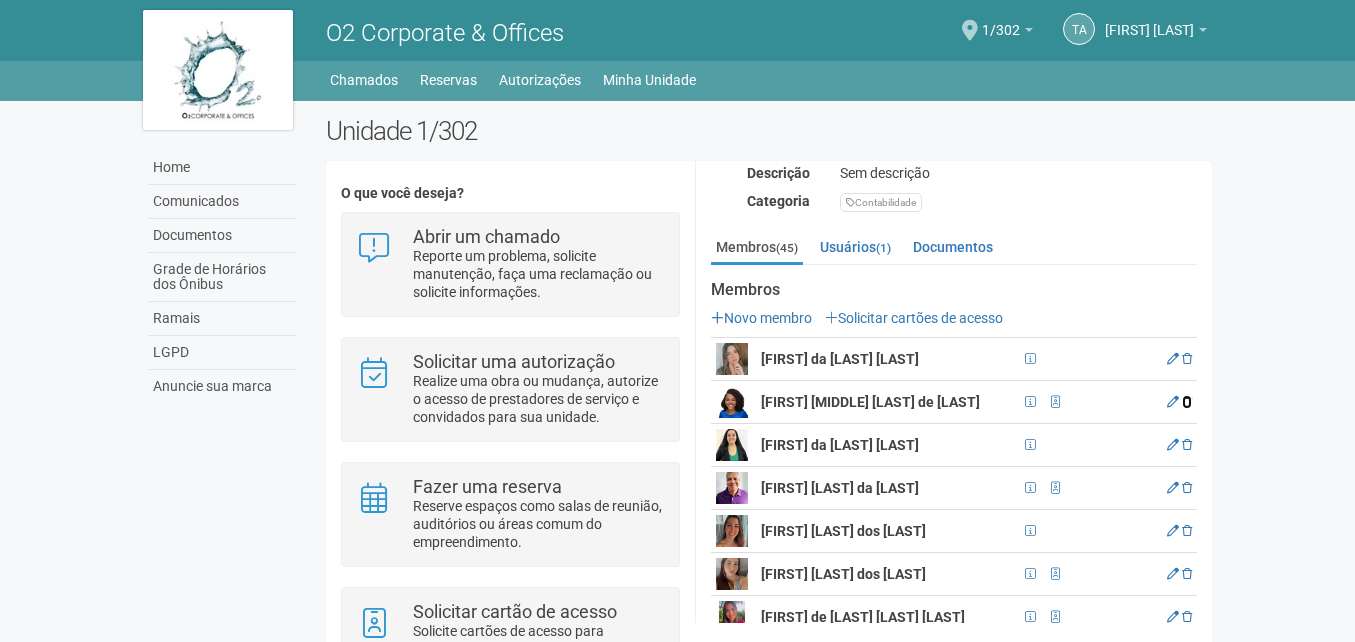 scroll, scrollTop: 300, scrollLeft: 0, axis: vertical 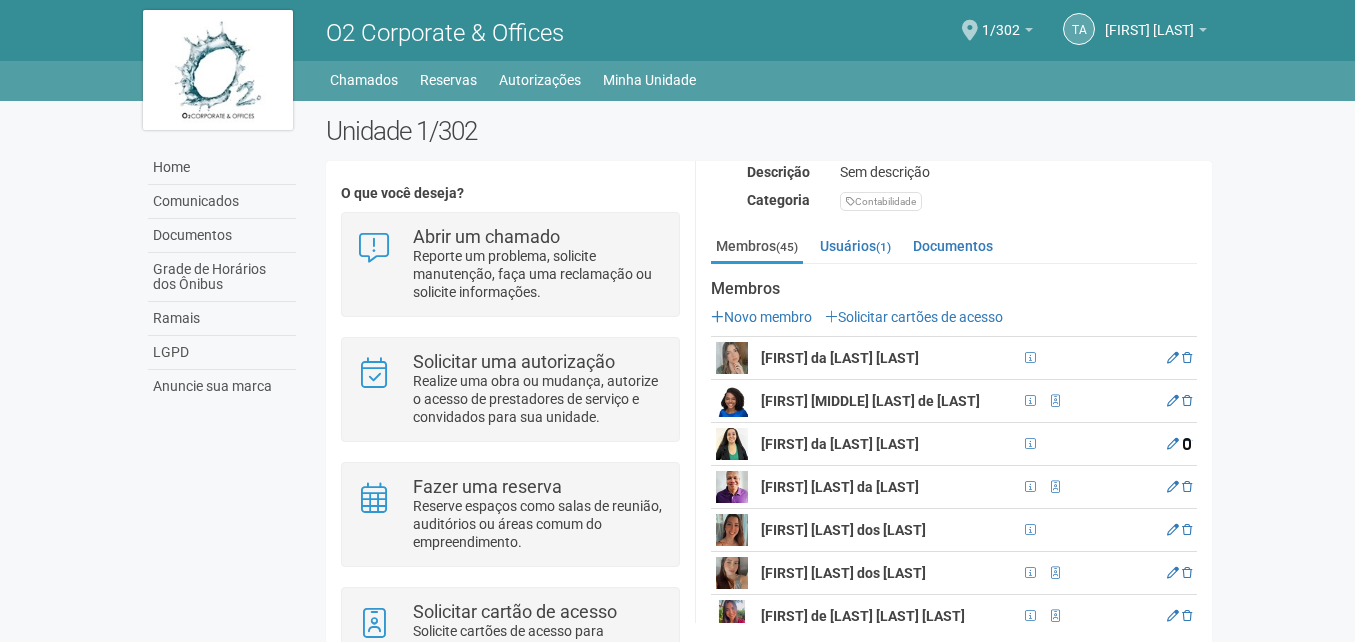 click at bounding box center (1187, 444) 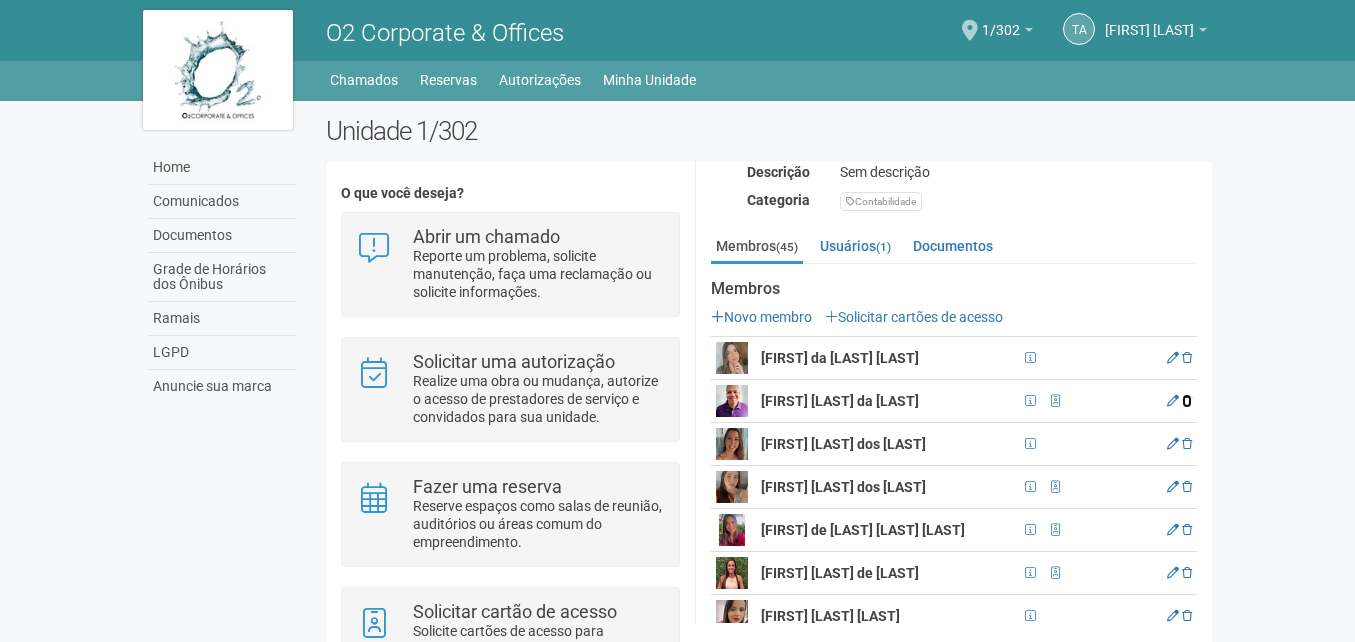 click at bounding box center (1187, 401) 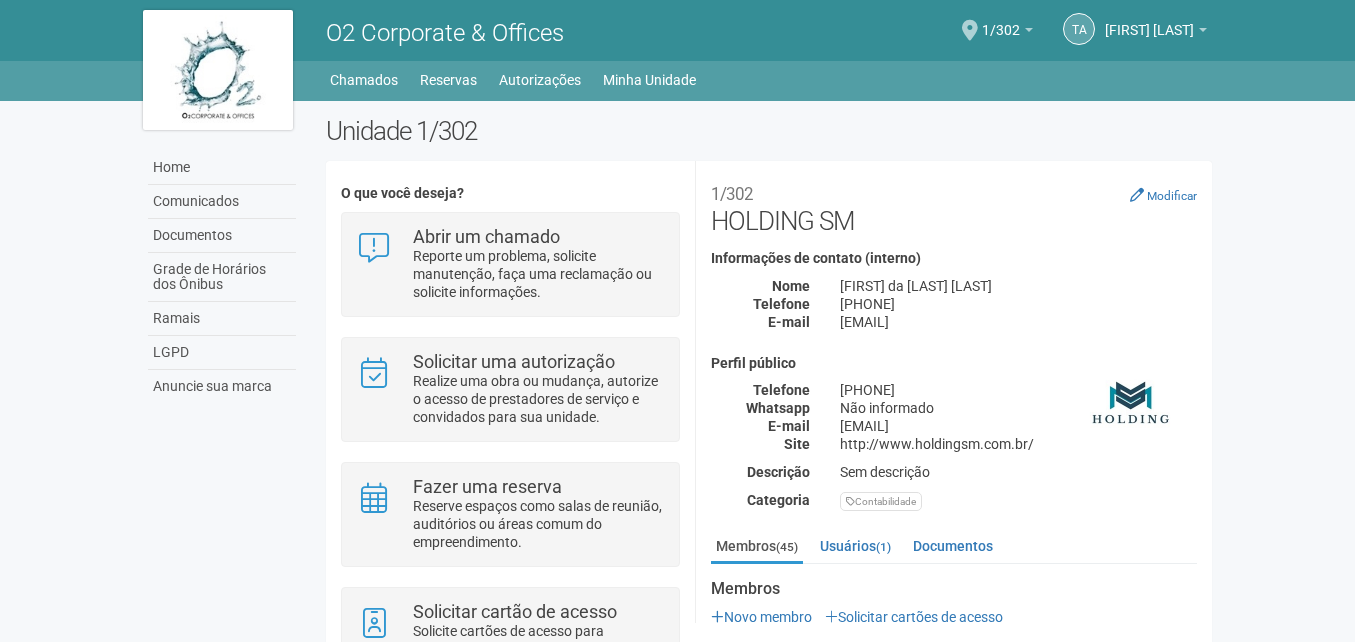 scroll, scrollTop: 100, scrollLeft: 0, axis: vertical 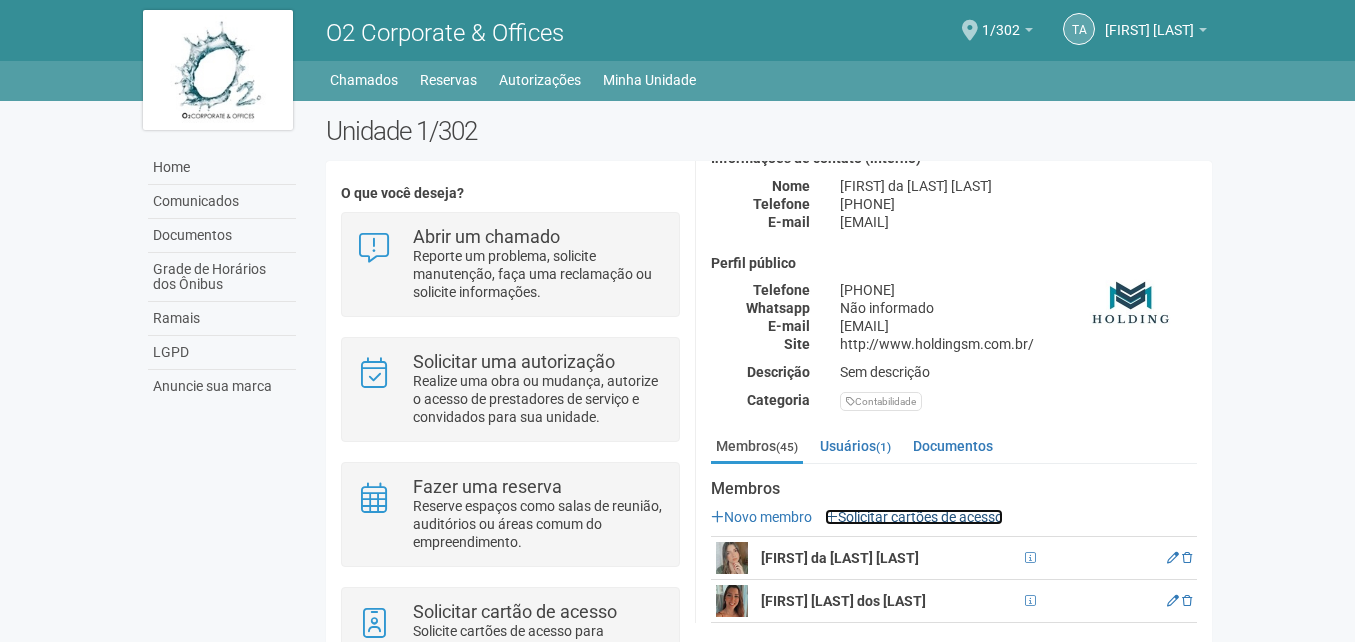 click on "Solicitar cartões de acesso" at bounding box center (914, 517) 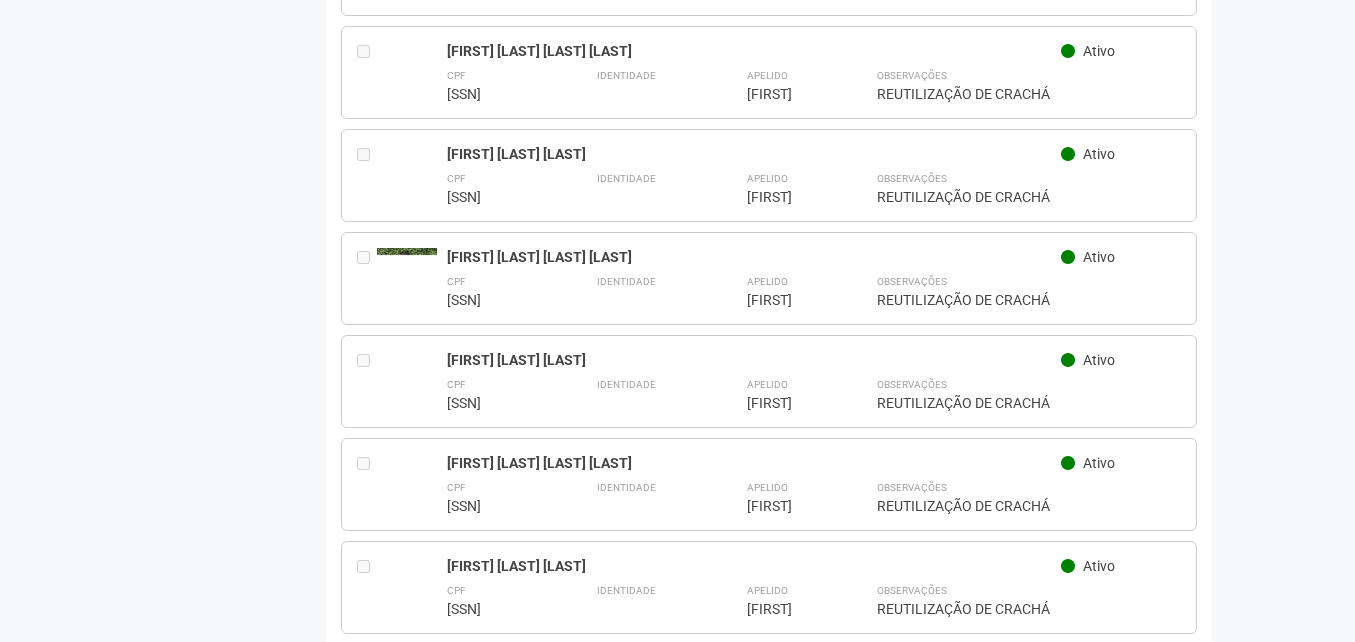 scroll, scrollTop: 2200, scrollLeft: 0, axis: vertical 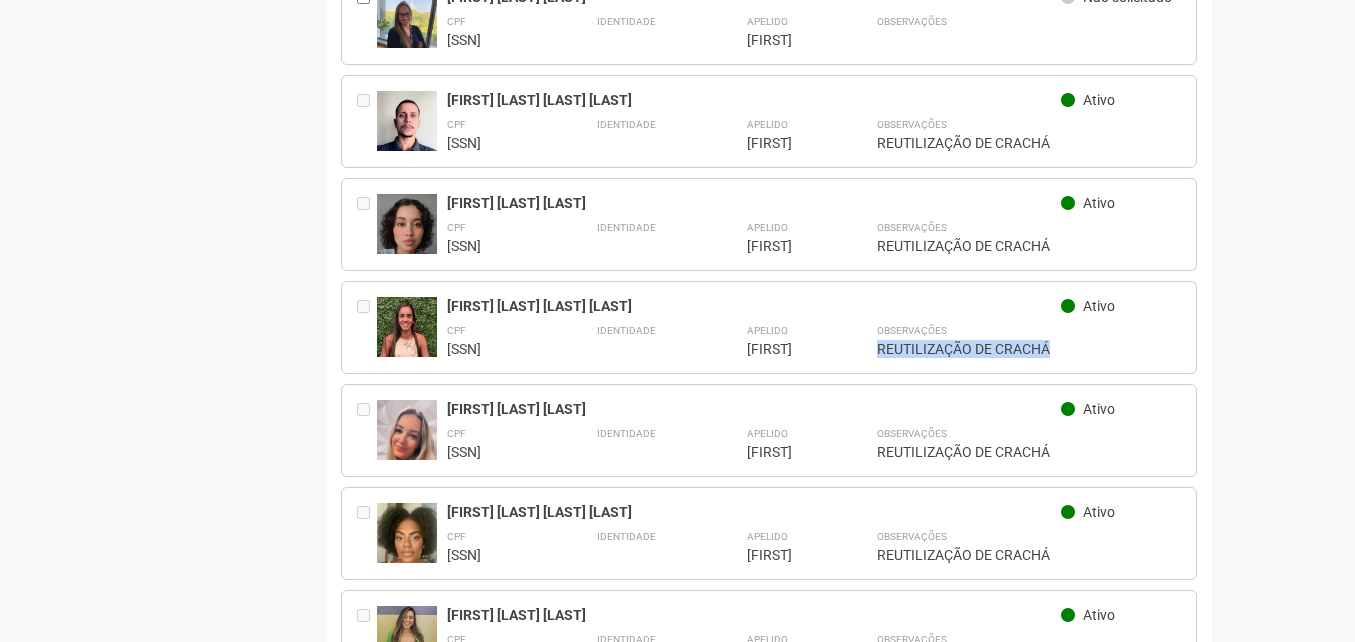 drag, startPoint x: 876, startPoint y: 323, endPoint x: 1054, endPoint y: 326, distance: 178.02528 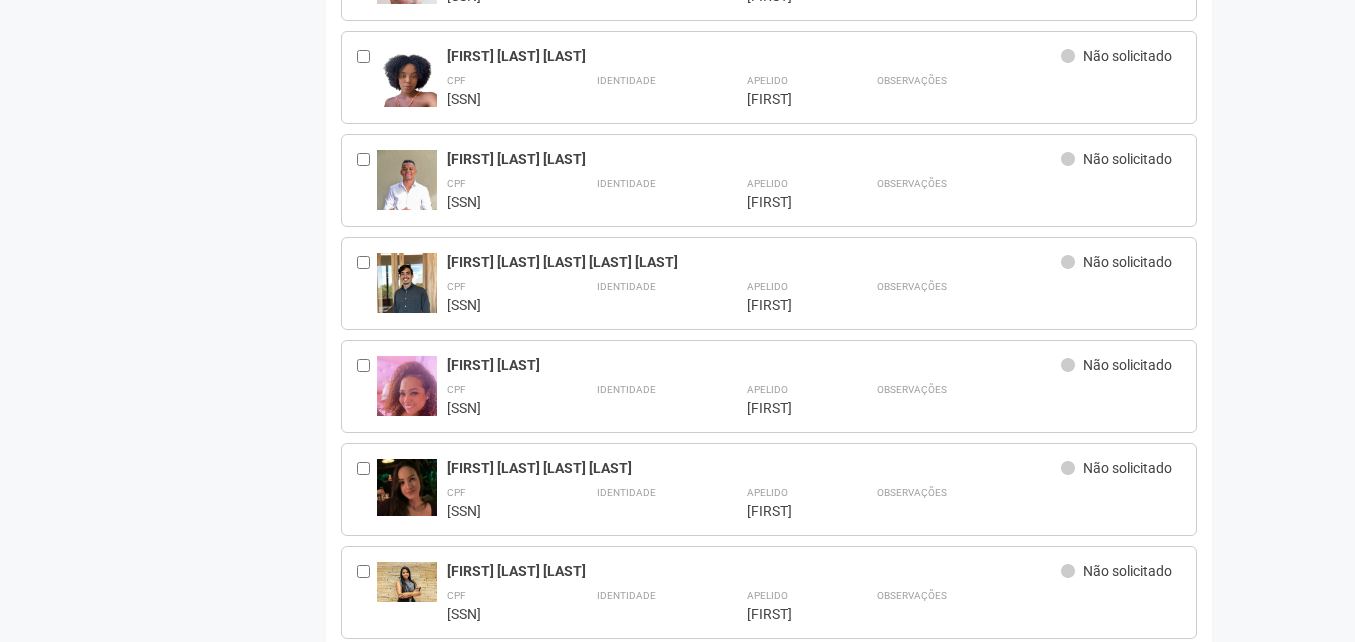 scroll, scrollTop: 668, scrollLeft: 0, axis: vertical 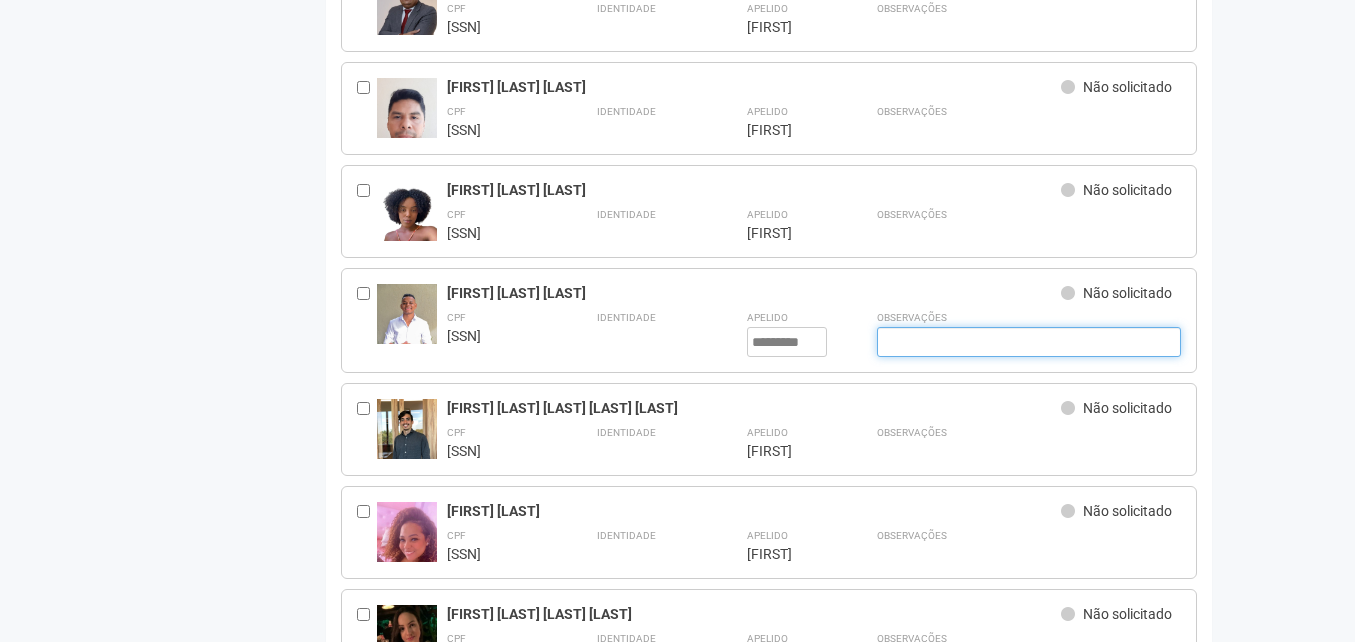 click at bounding box center (1029, 342) 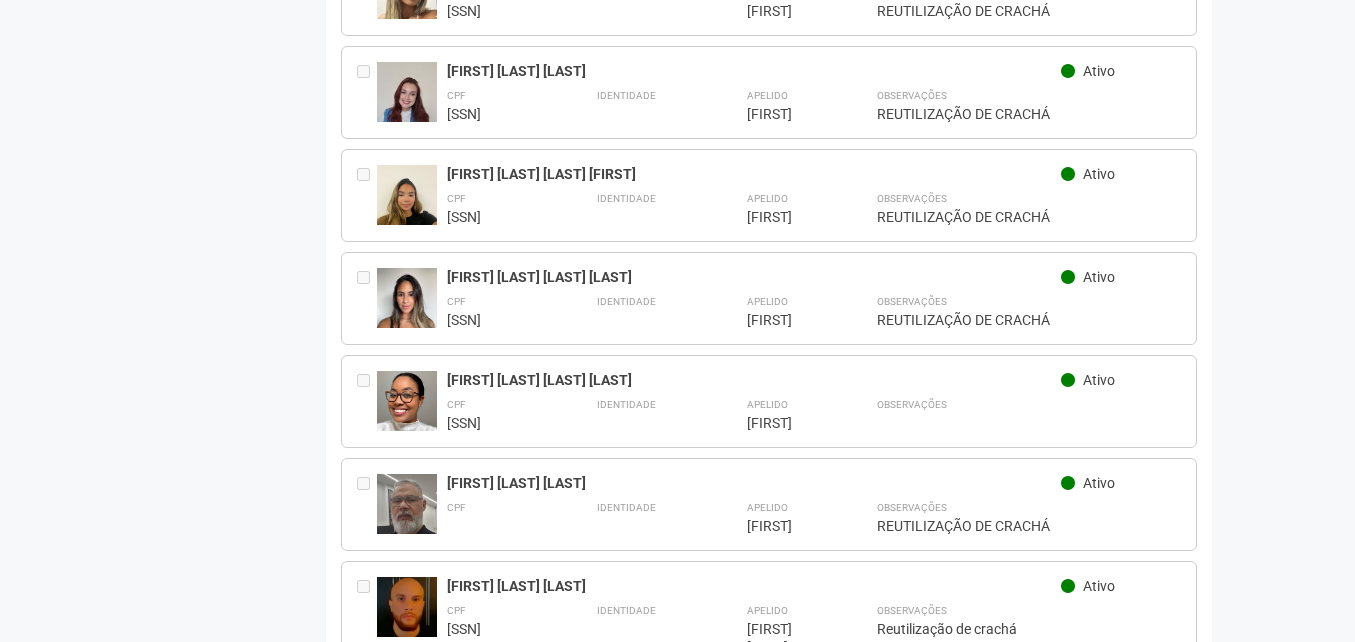 scroll, scrollTop: 3880, scrollLeft: 0, axis: vertical 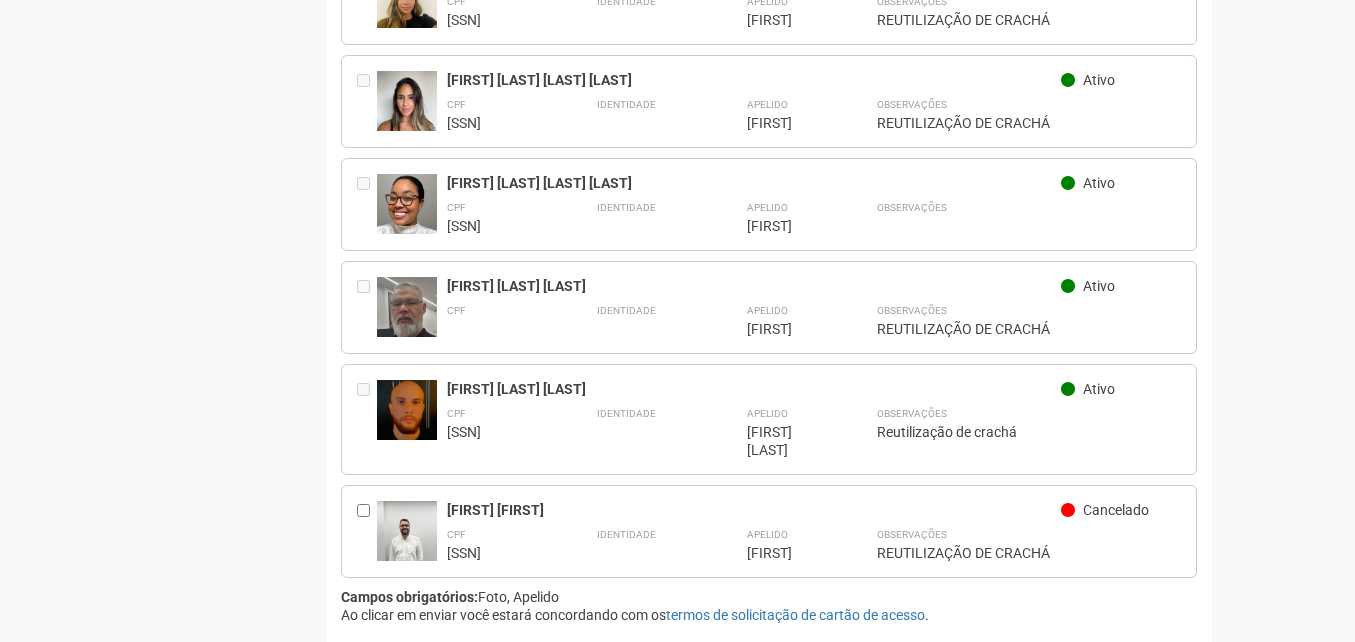 type on "**********" 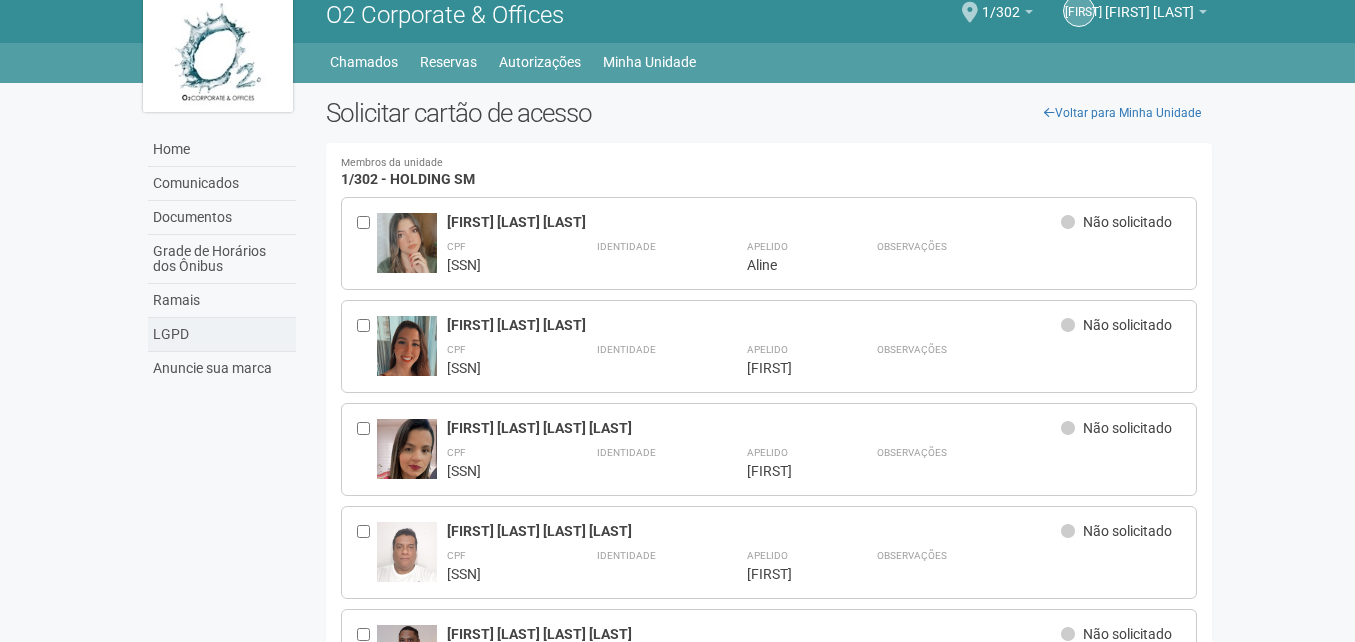 scroll, scrollTop: 0, scrollLeft: 0, axis: both 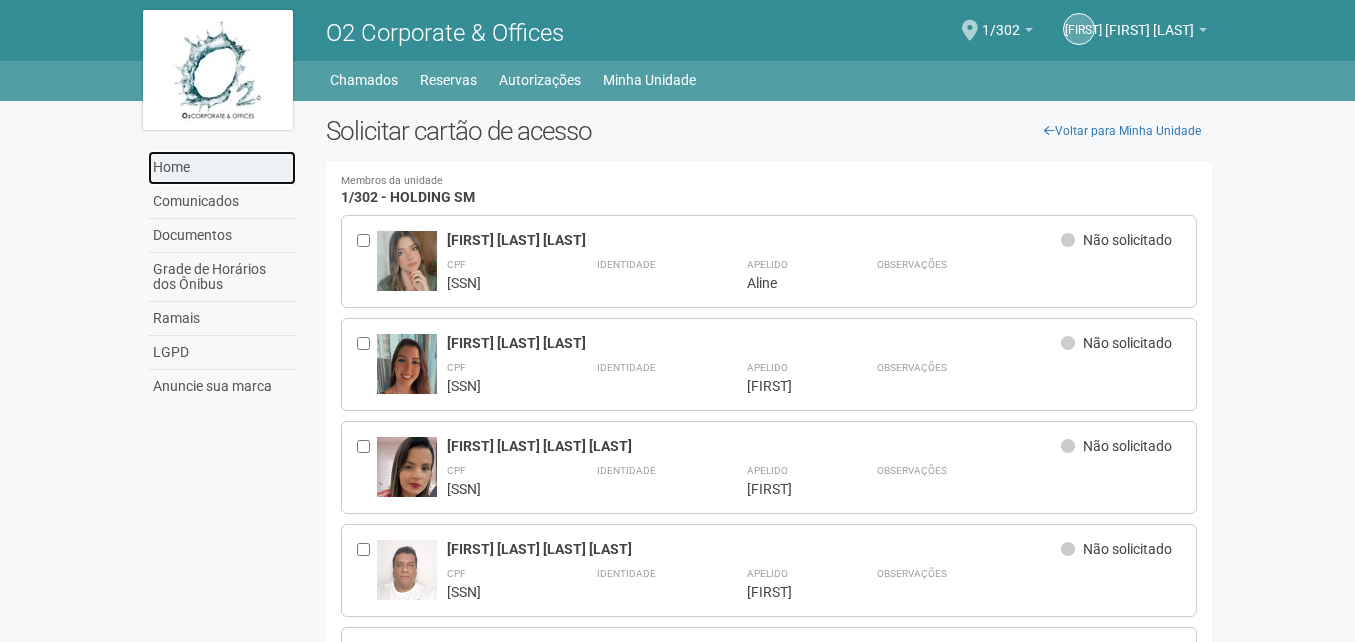 click on "Home" at bounding box center (222, 168) 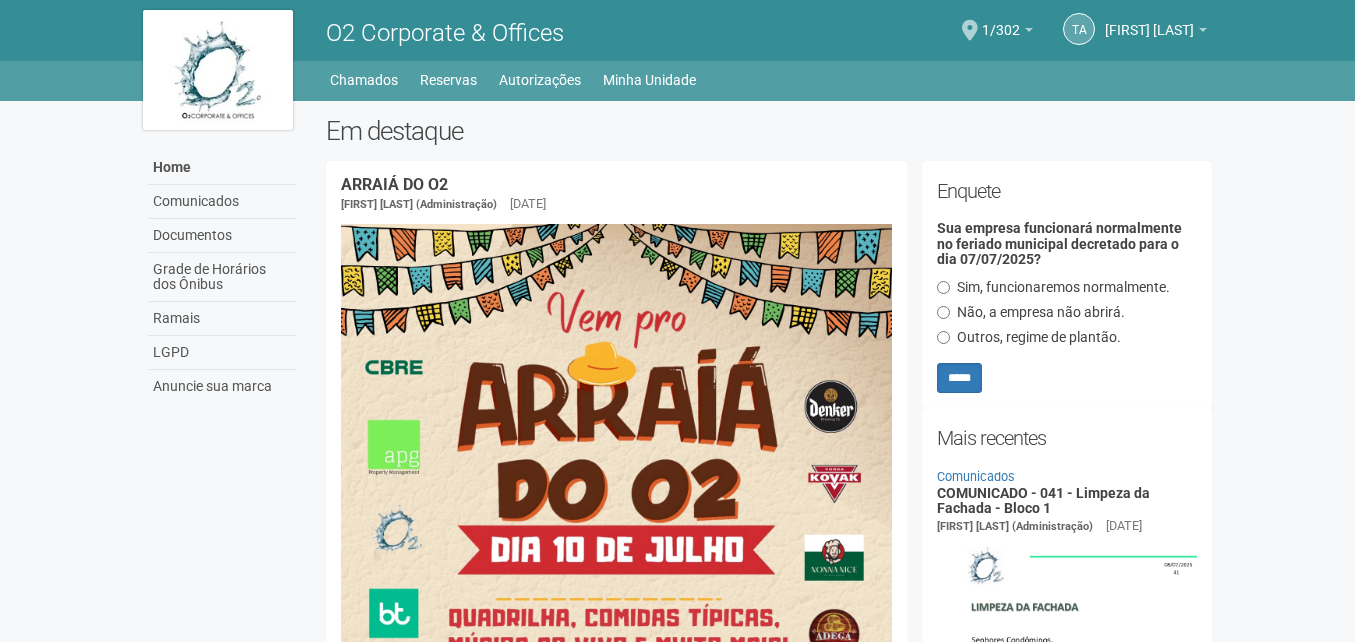 scroll, scrollTop: 0, scrollLeft: 0, axis: both 